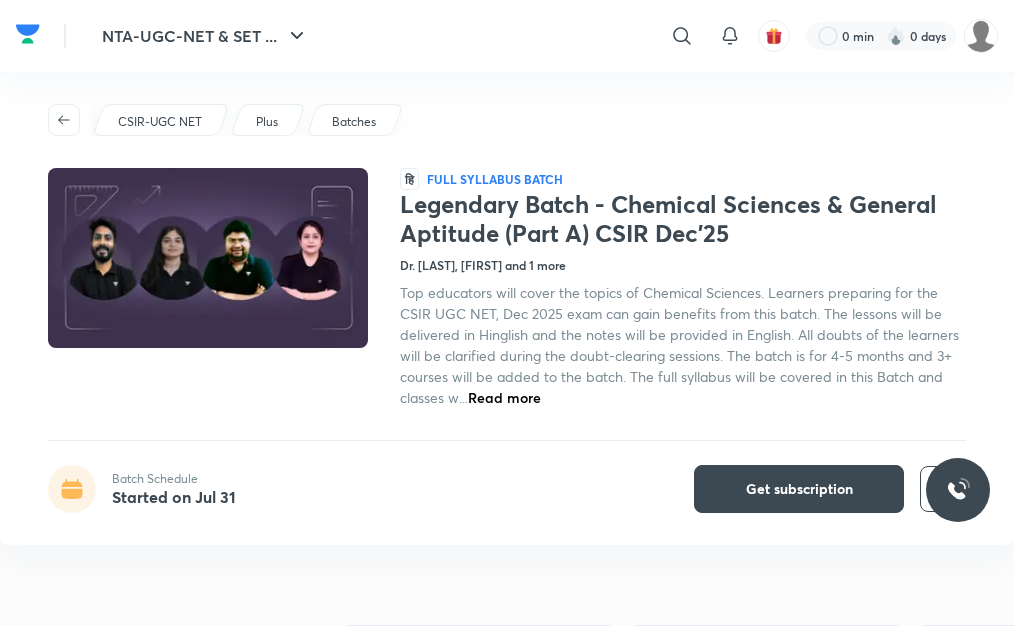 scroll, scrollTop: 0, scrollLeft: 0, axis: both 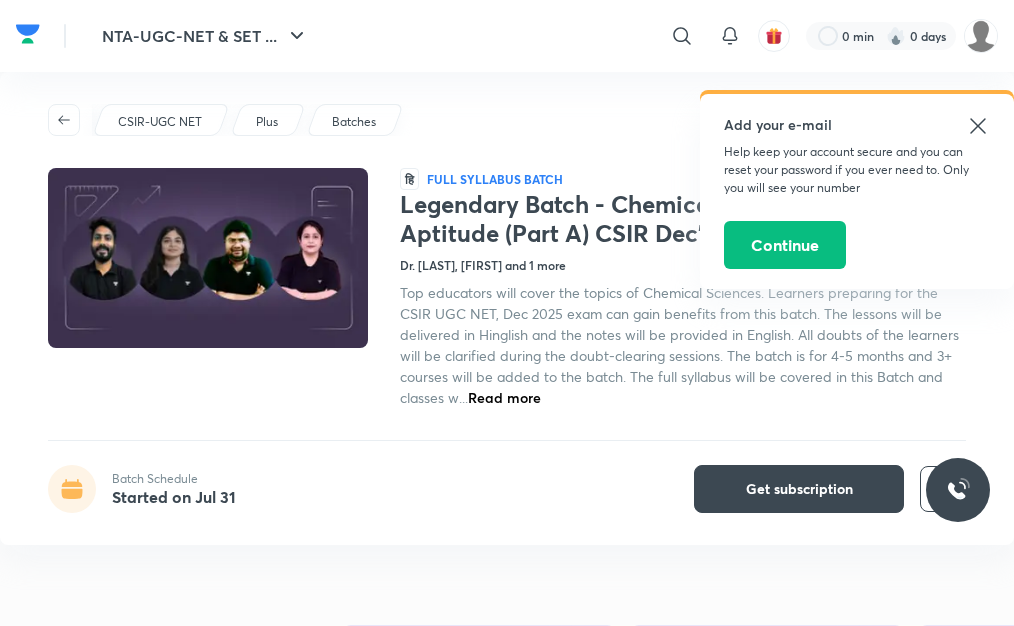 click on "Dr. [LAST], [FIRST] and 1 more" at bounding box center [483, 265] 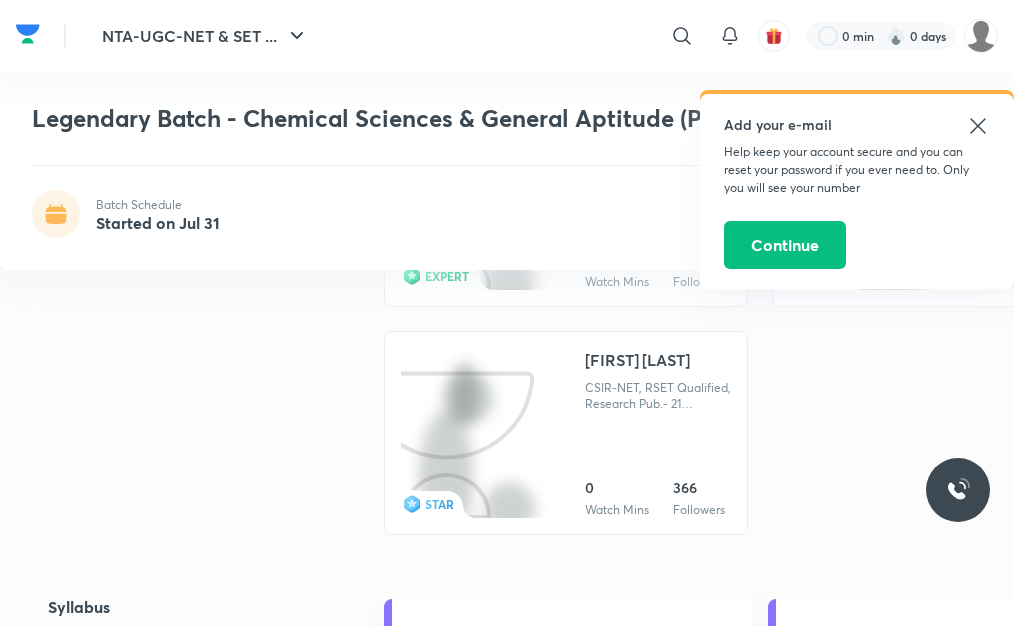 scroll, scrollTop: 2005, scrollLeft: 0, axis: vertical 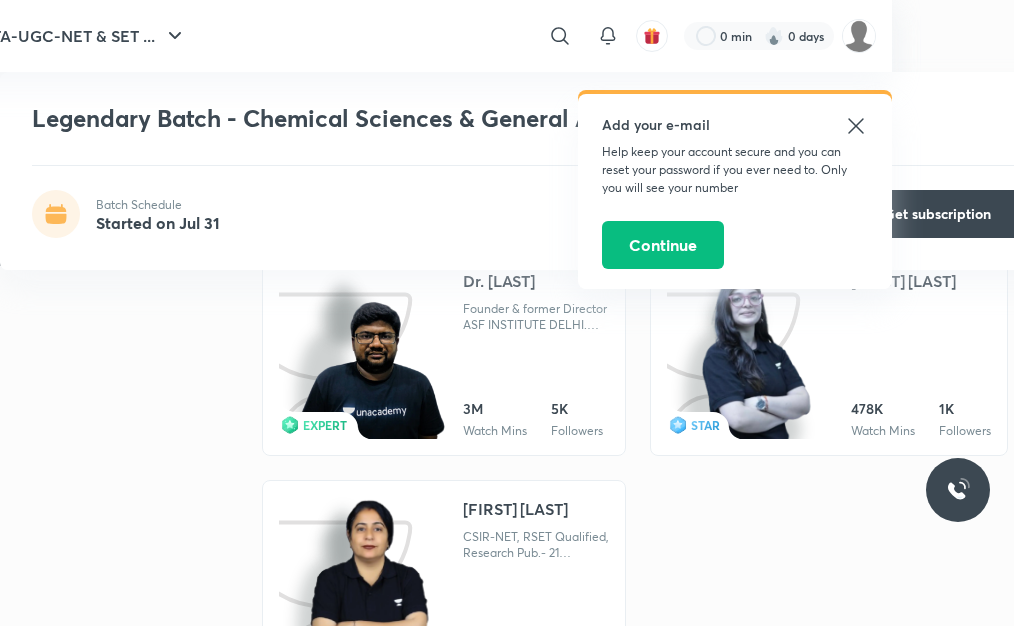 click on "[FIRST] [LAST]" at bounding box center (515, 509) 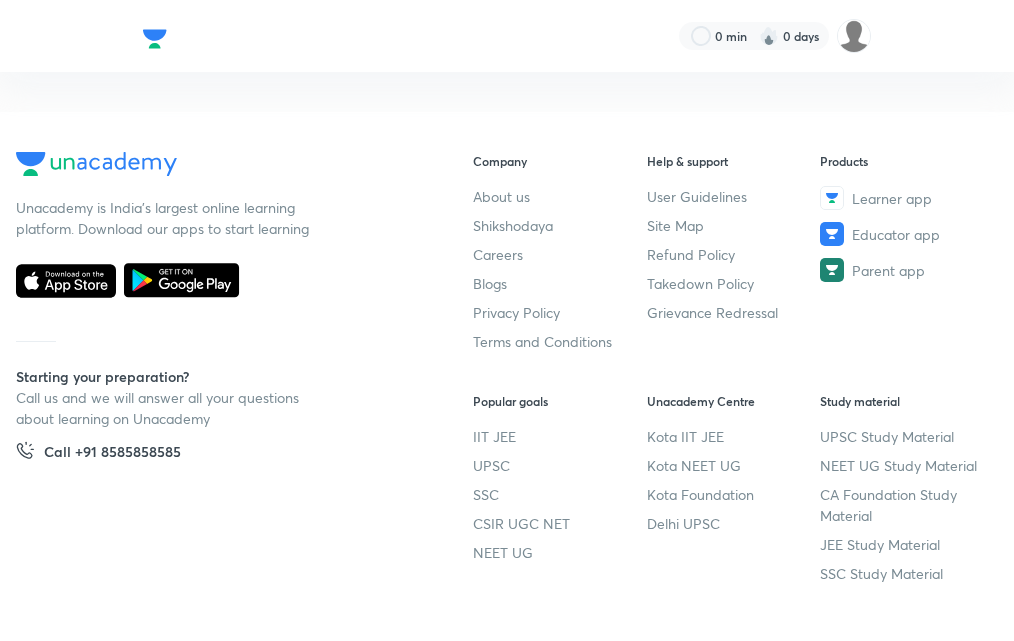 scroll, scrollTop: 0, scrollLeft: 0, axis: both 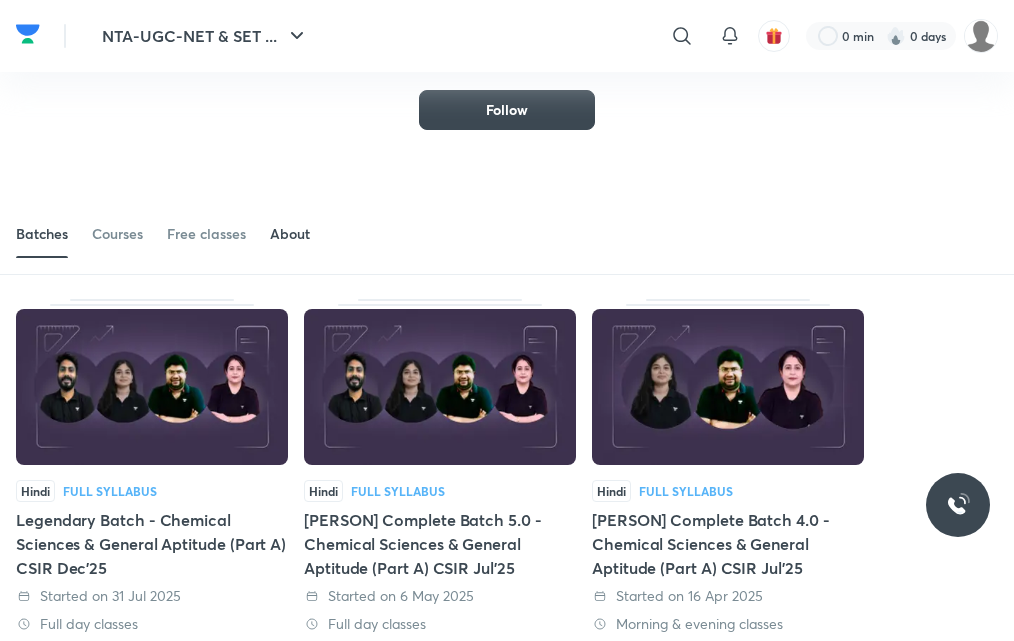 click on "About" at bounding box center [290, 234] 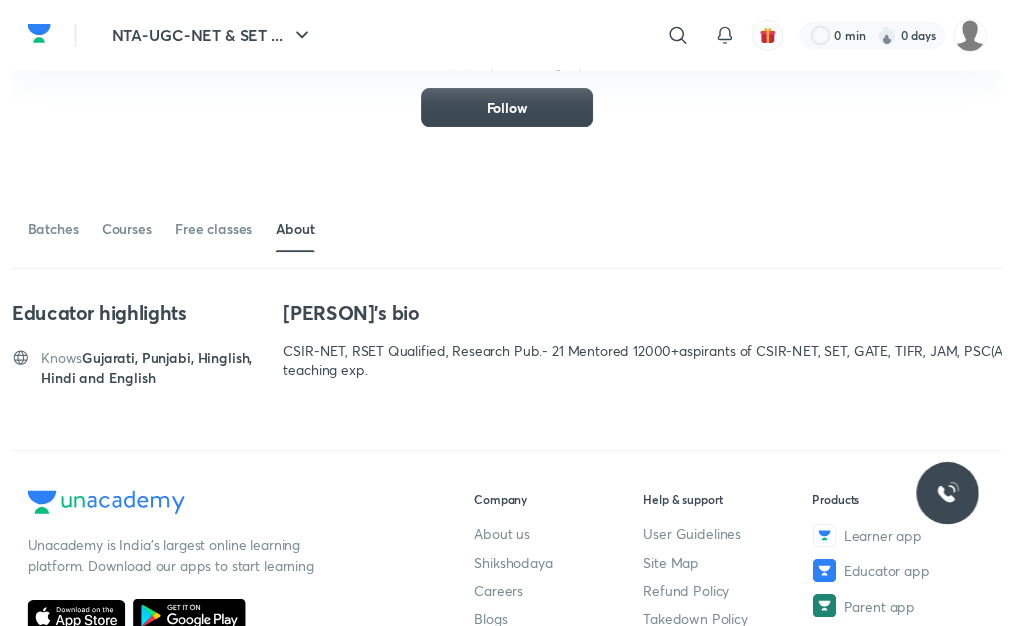 scroll, scrollTop: 160, scrollLeft: 0, axis: vertical 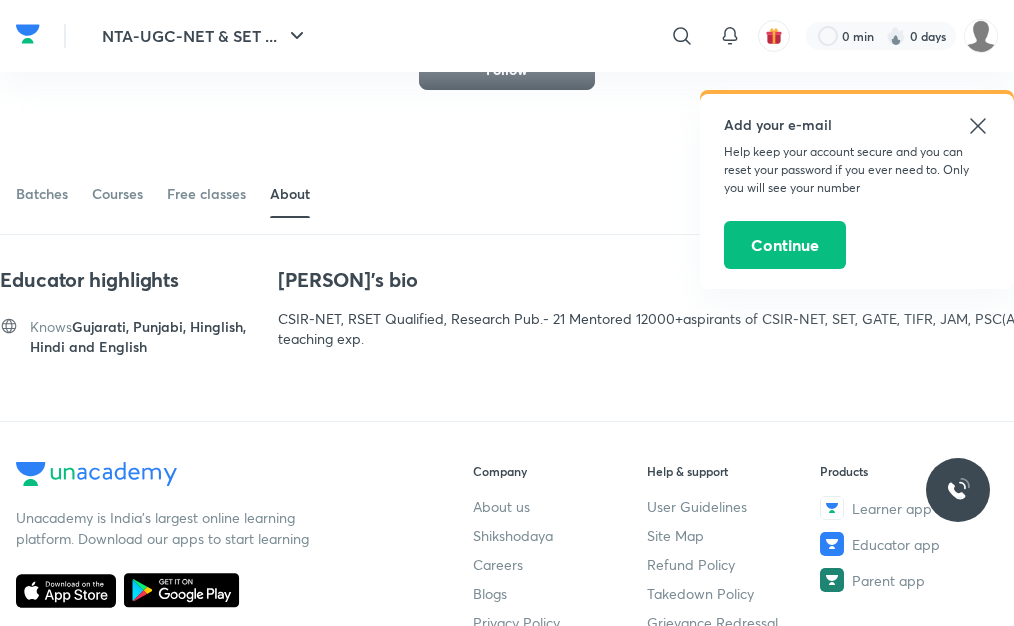 click 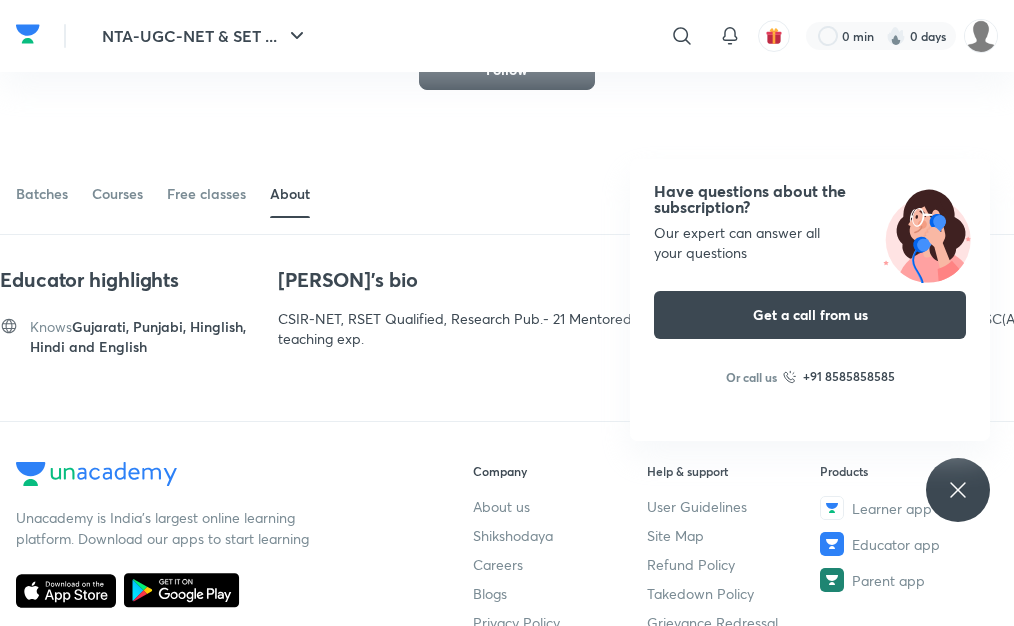 click on "Have questions about the subscription? Our expert can answer all your questions Get a call from us Or call us +91 8585858585" at bounding box center (958, 490) 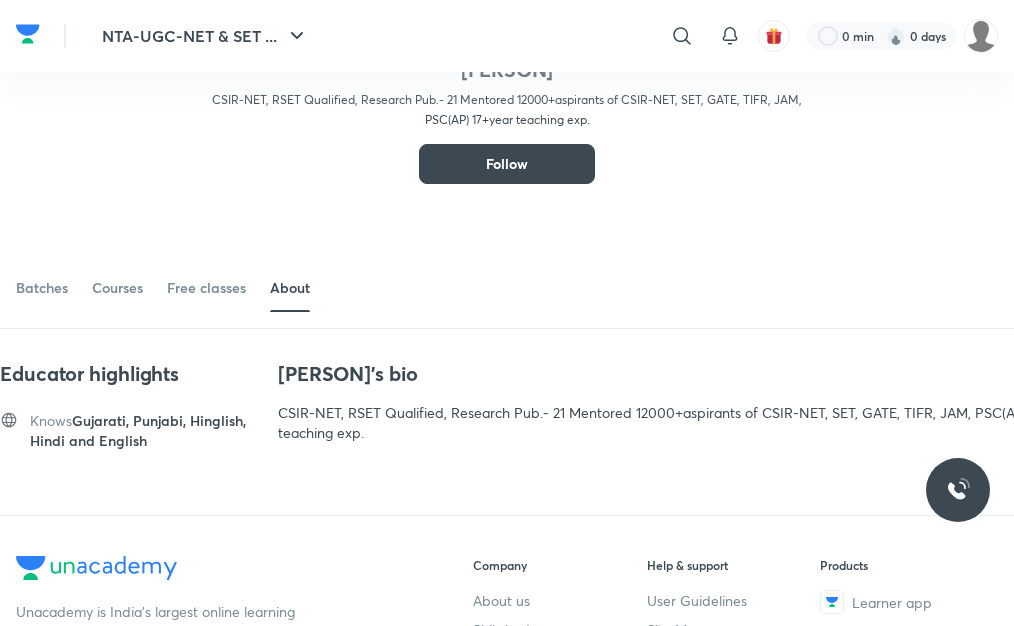 scroll, scrollTop: 0, scrollLeft: 0, axis: both 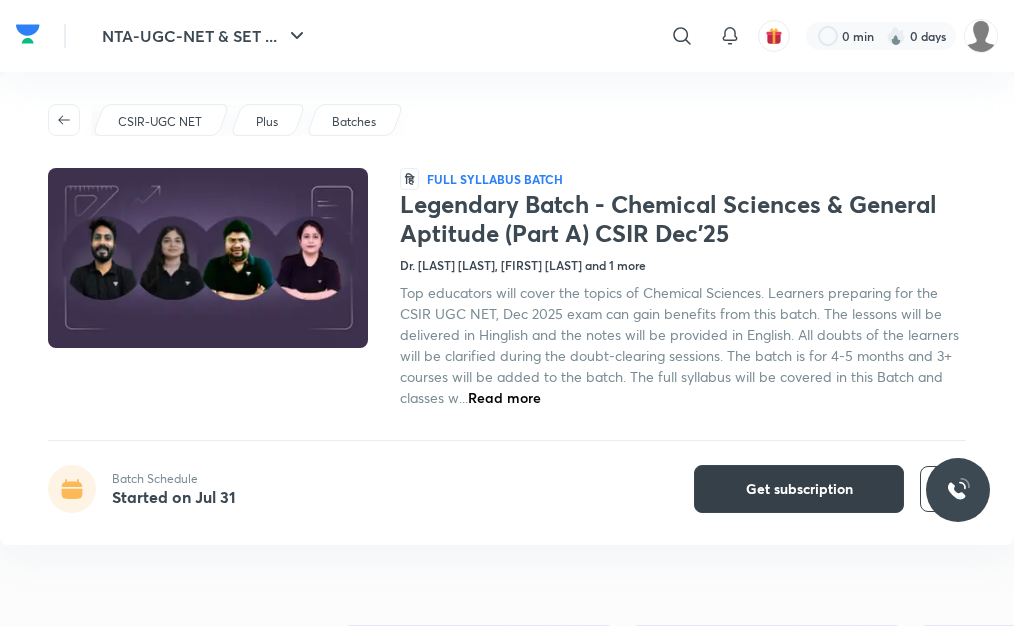 click on "Get subscription" at bounding box center (799, 489) 